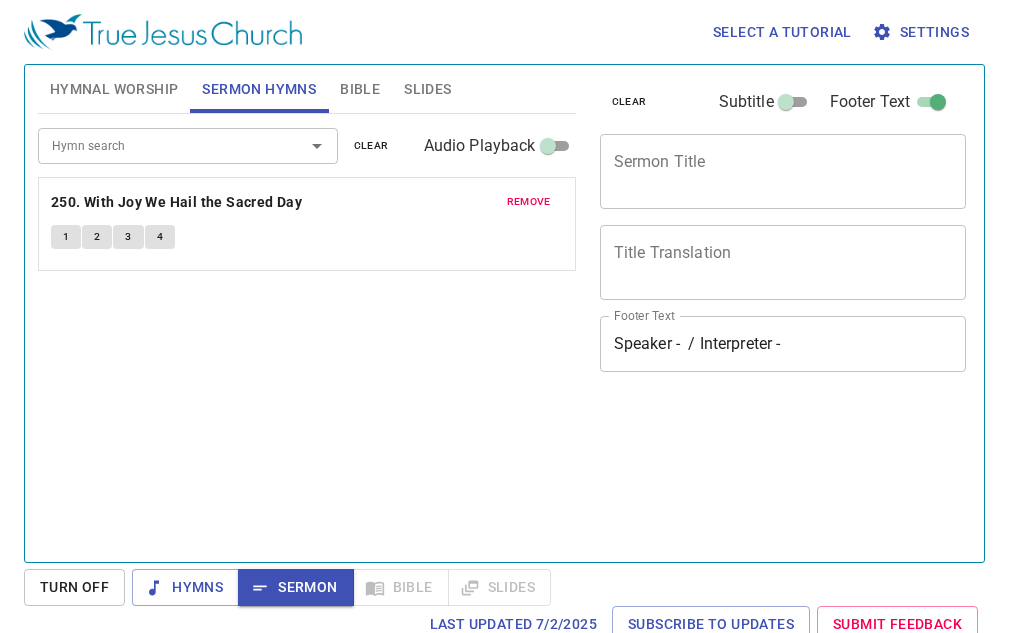 scroll, scrollTop: 0, scrollLeft: 0, axis: both 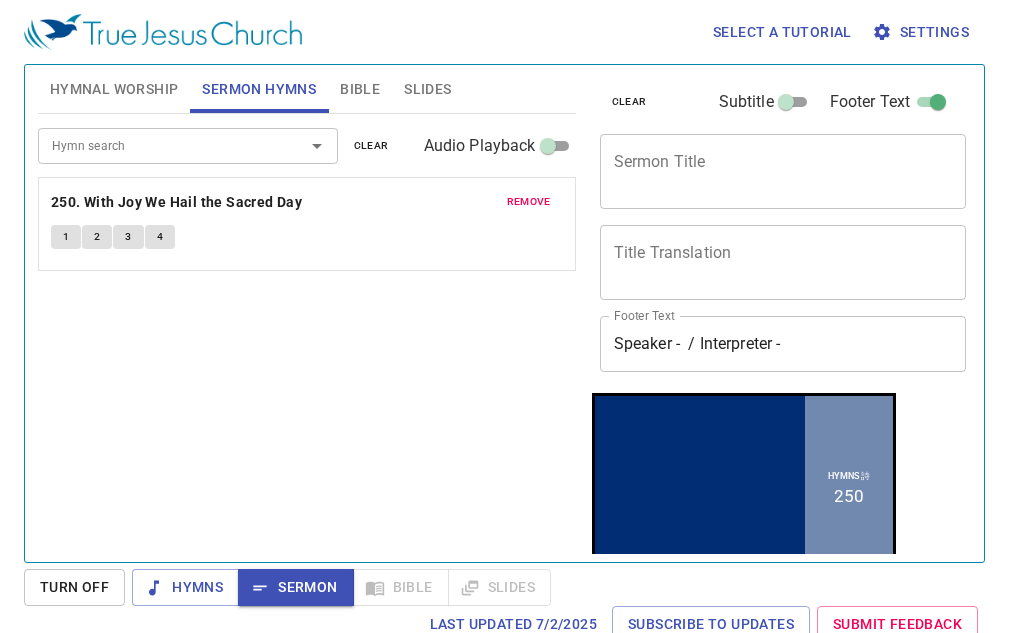 click on "remove" at bounding box center [529, 202] 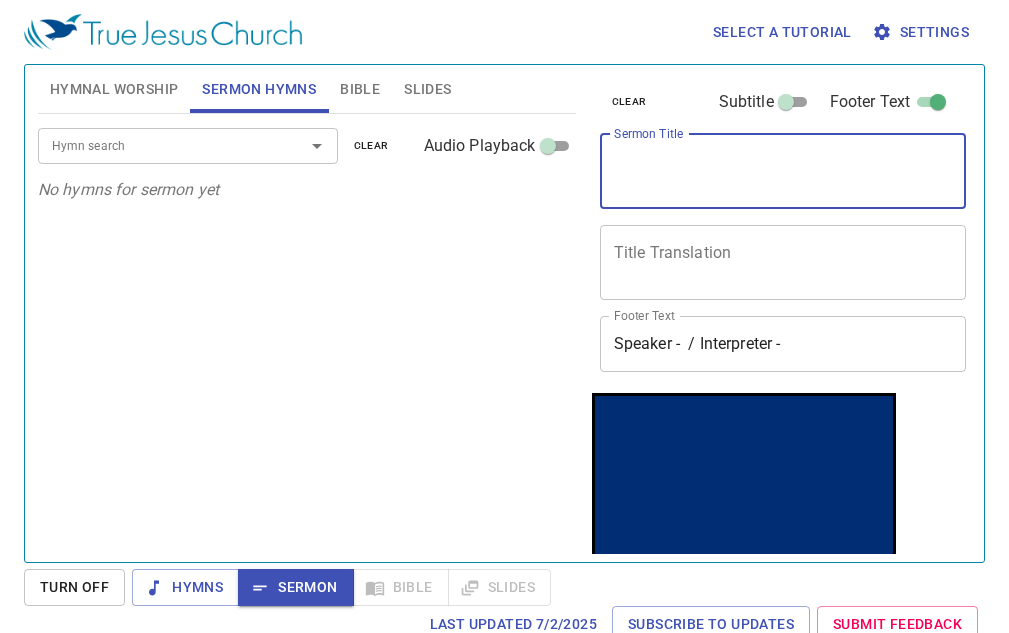 click on "Sermon Title" at bounding box center (783, 171) 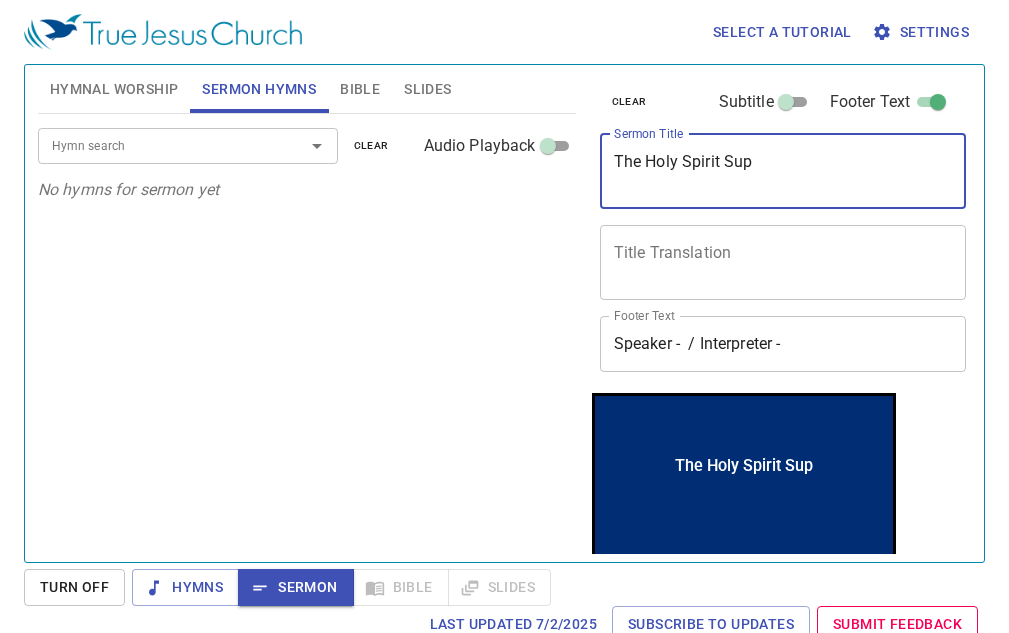 type on "The Holy Spirit Supe" 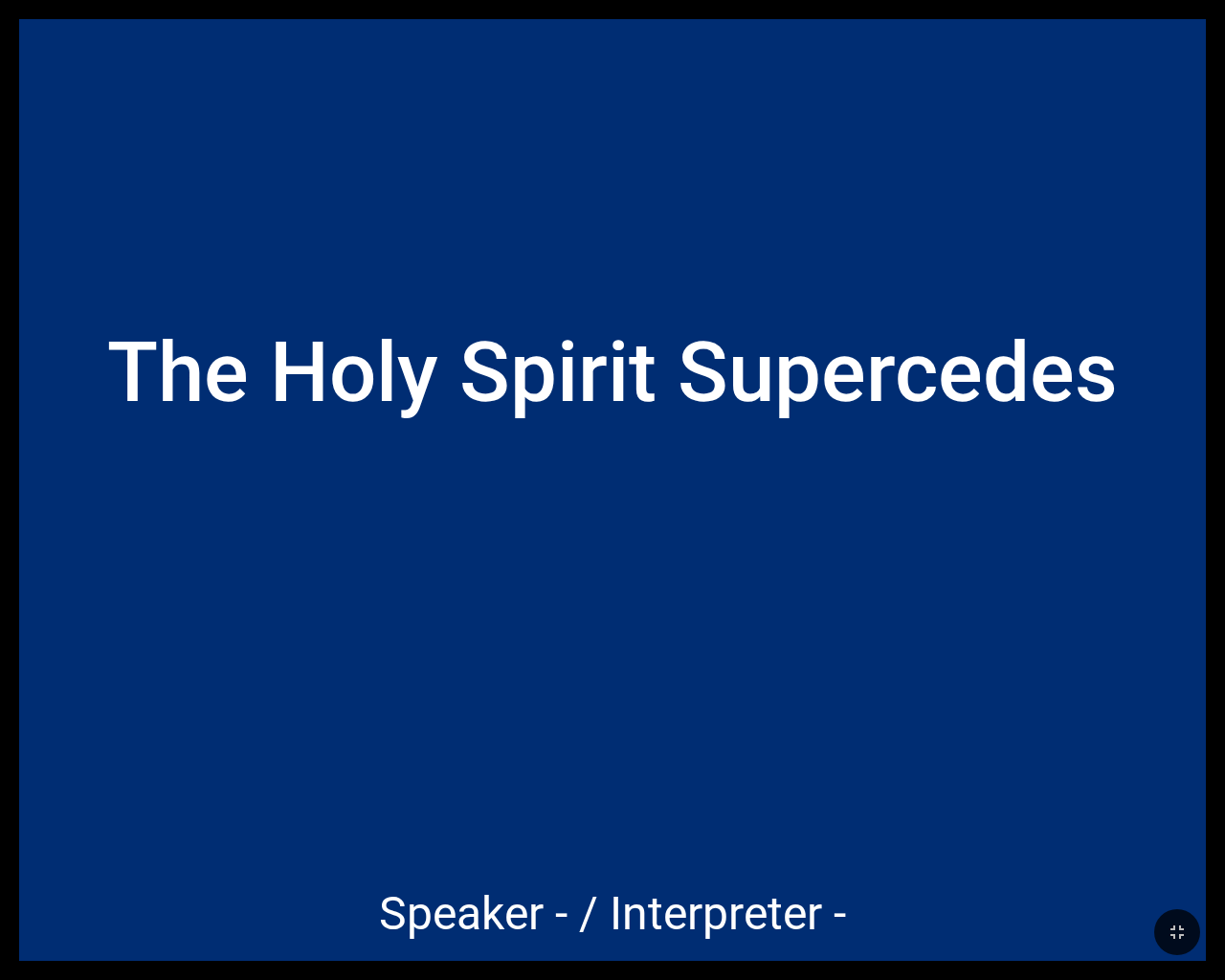 scroll, scrollTop: 0, scrollLeft: 0, axis: both 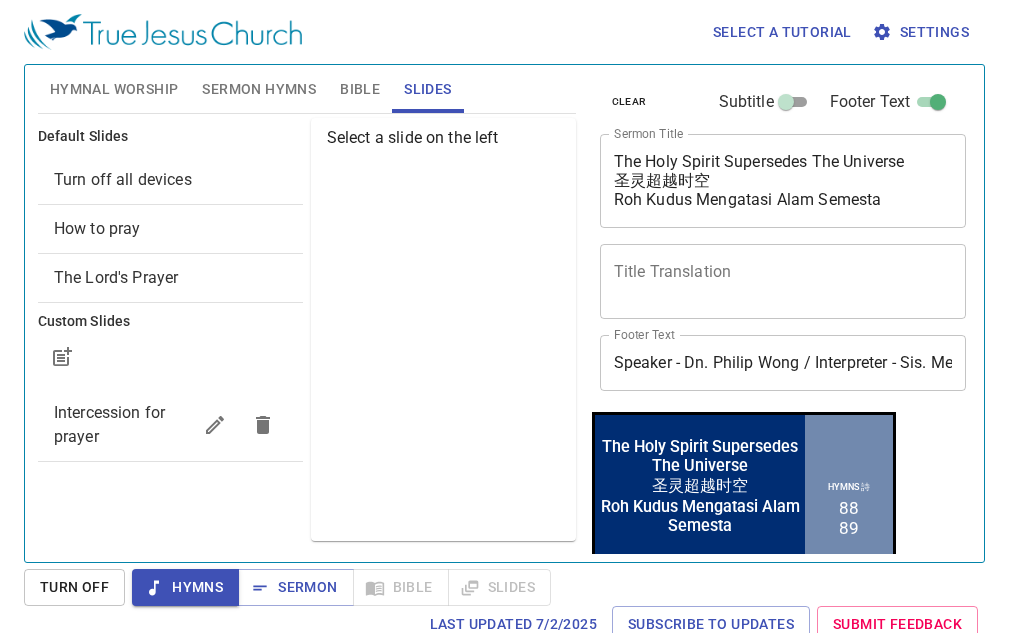 click on "Select a slide on the left" at bounding box center (443, 329) 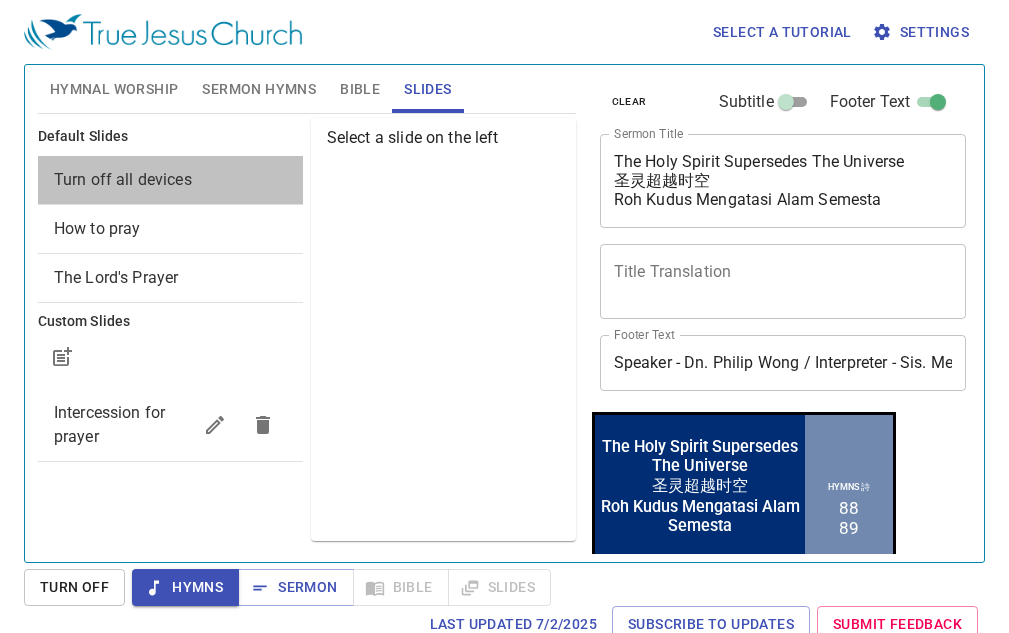 click on "Turn off all devices" at bounding box center [123, 179] 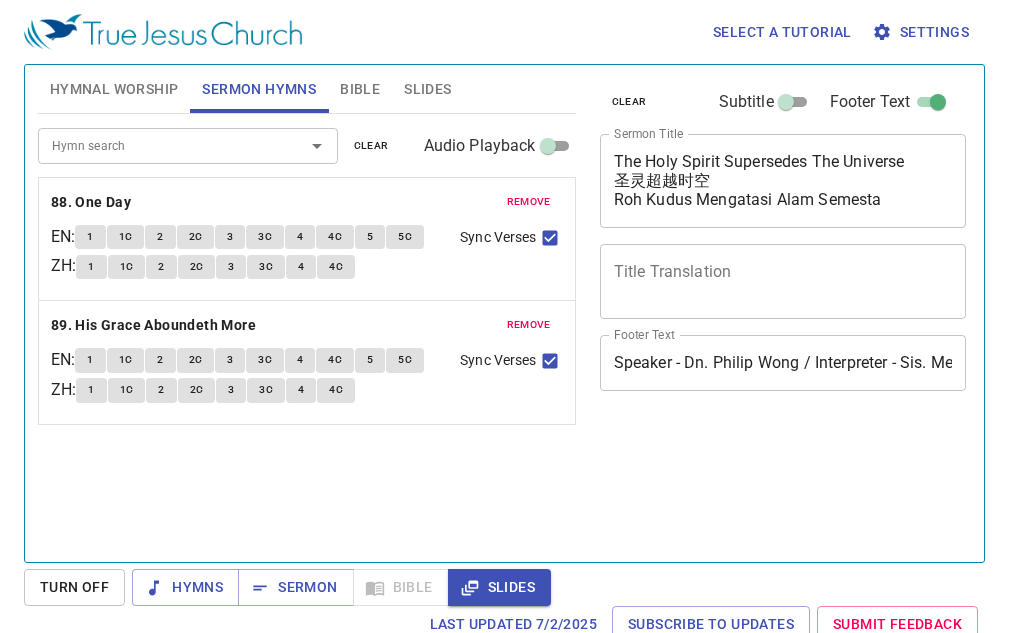 scroll, scrollTop: 0, scrollLeft: 0, axis: both 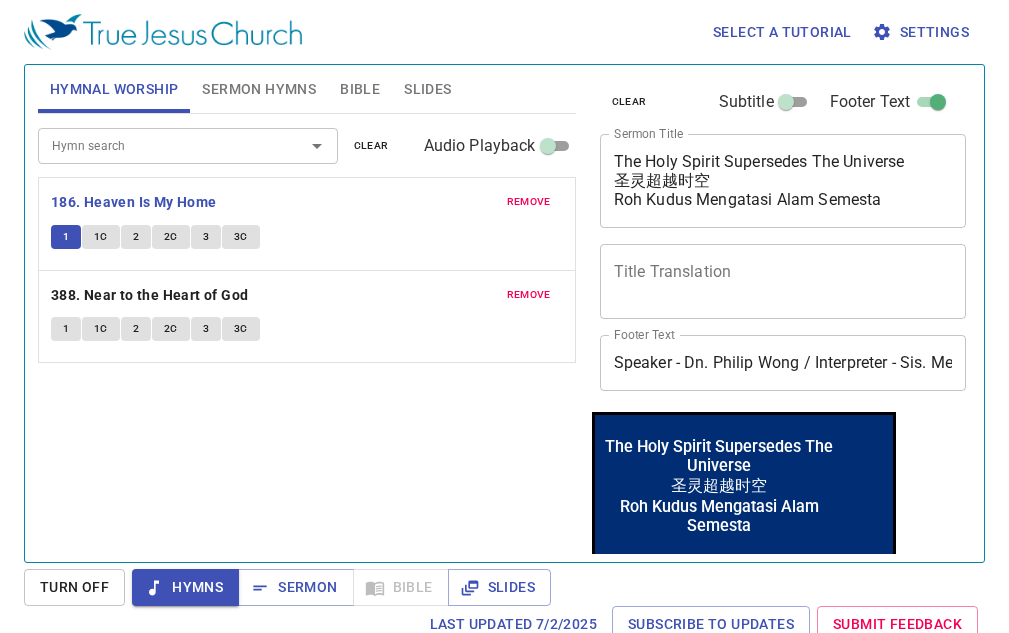 click on "1C" at bounding box center (101, 237) 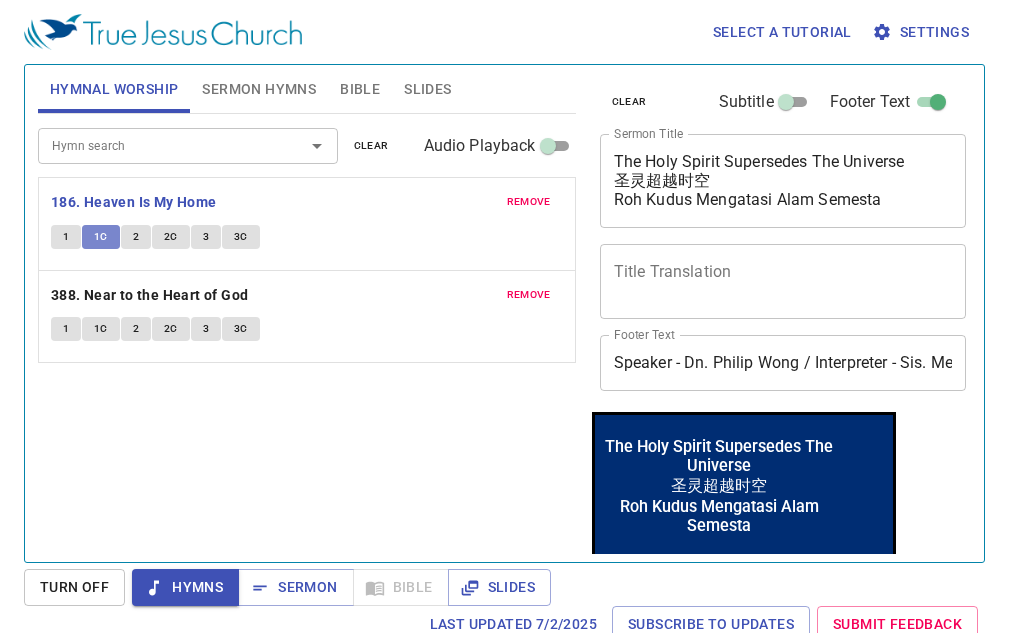 click on "1C" at bounding box center [101, 237] 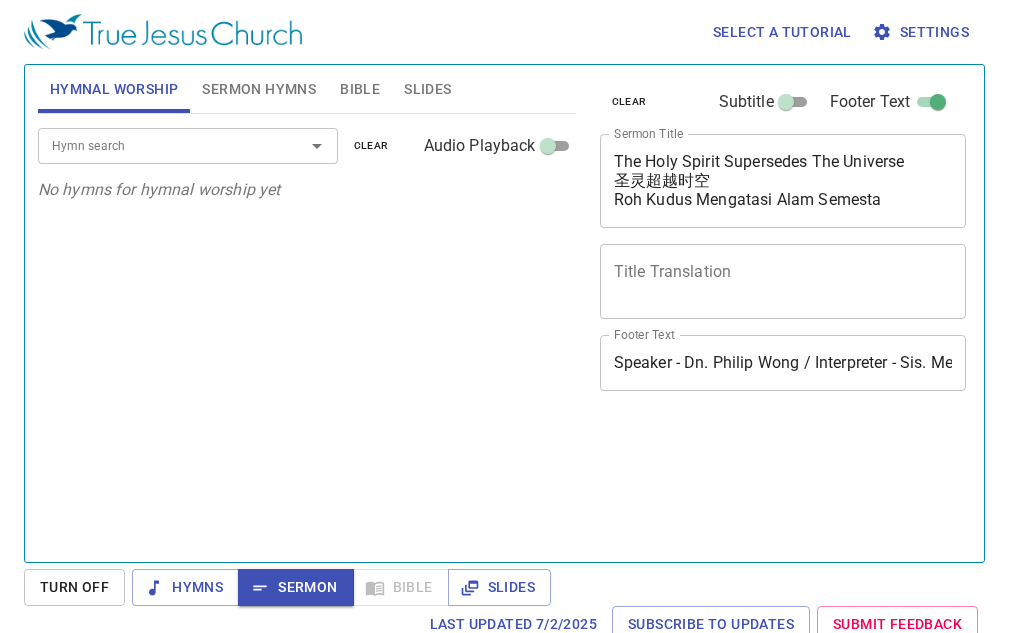 scroll, scrollTop: 0, scrollLeft: 0, axis: both 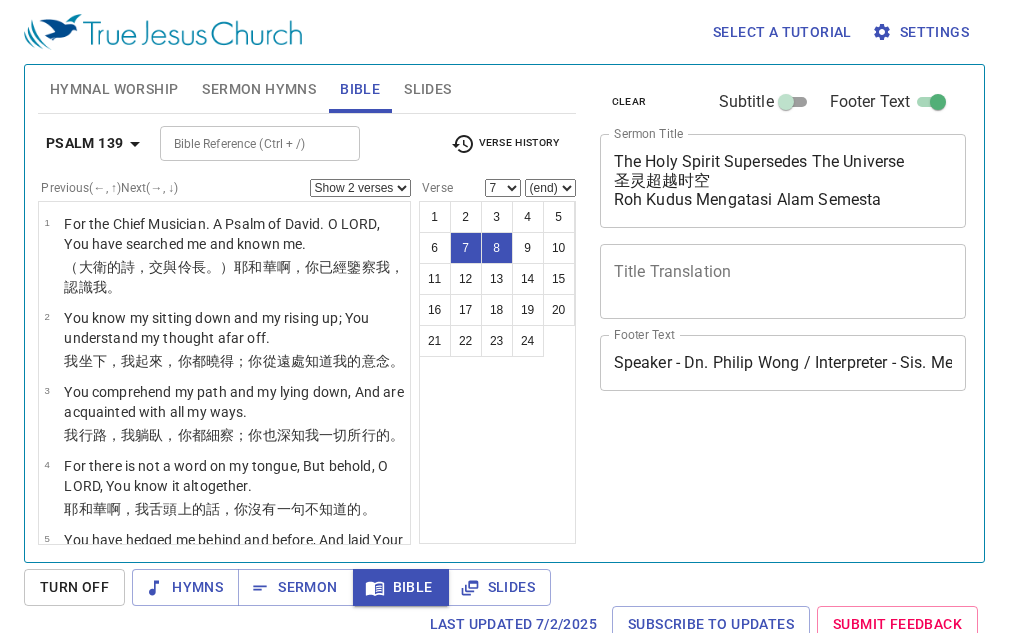 select on "2" 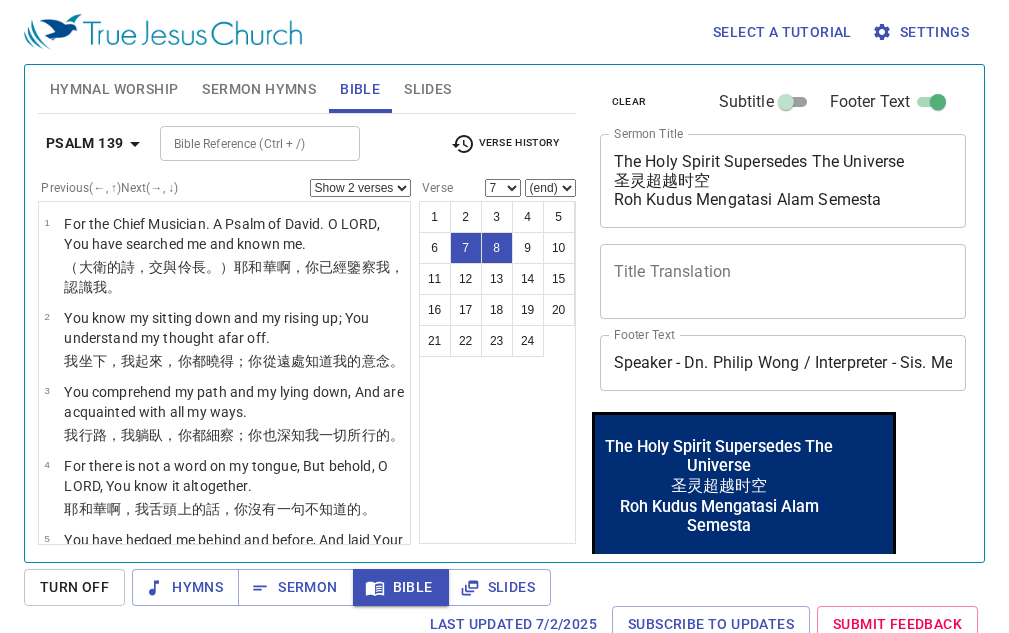 scroll, scrollTop: 500, scrollLeft: 0, axis: vertical 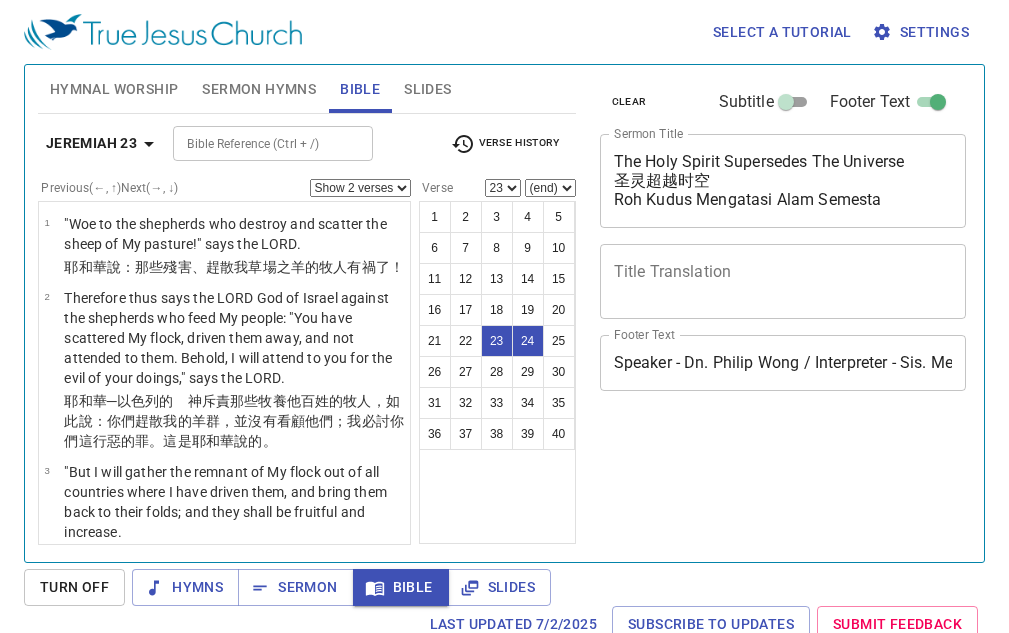 select on "2" 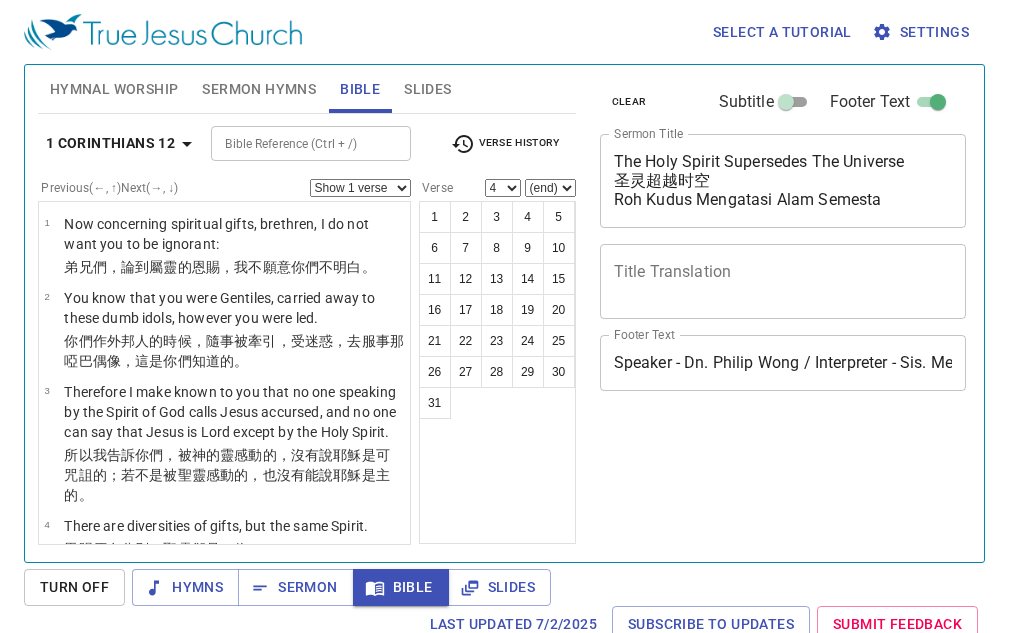 select on "4" 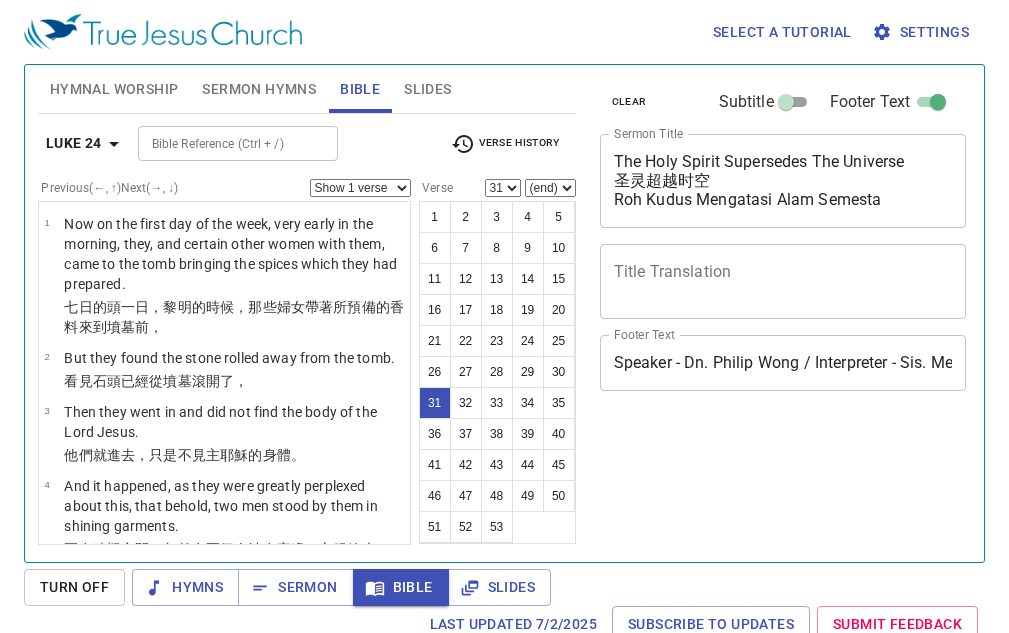 select on "31" 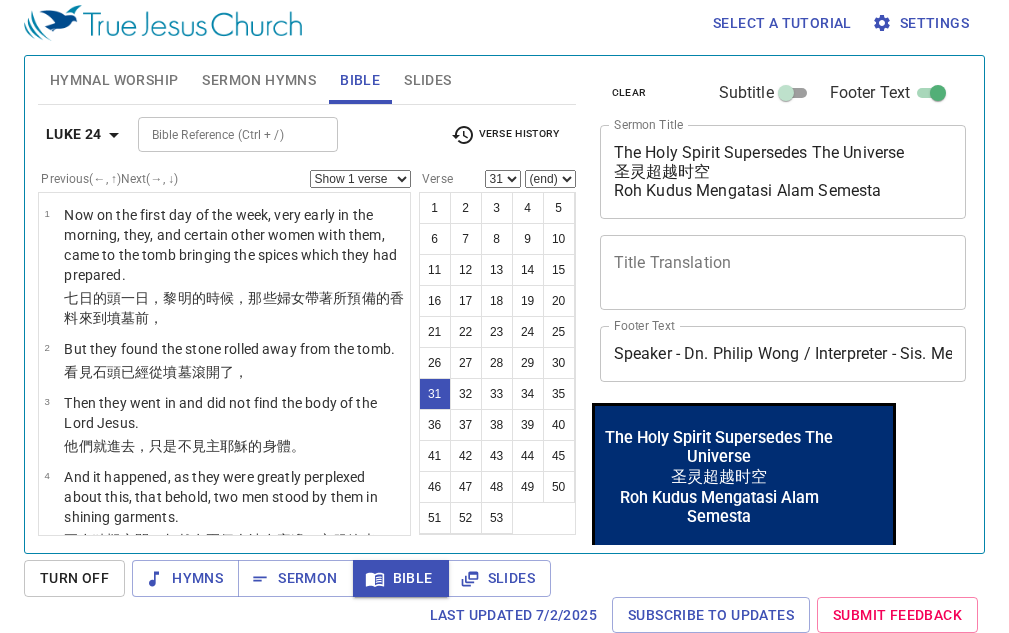 scroll, scrollTop: 9, scrollLeft: 0, axis: vertical 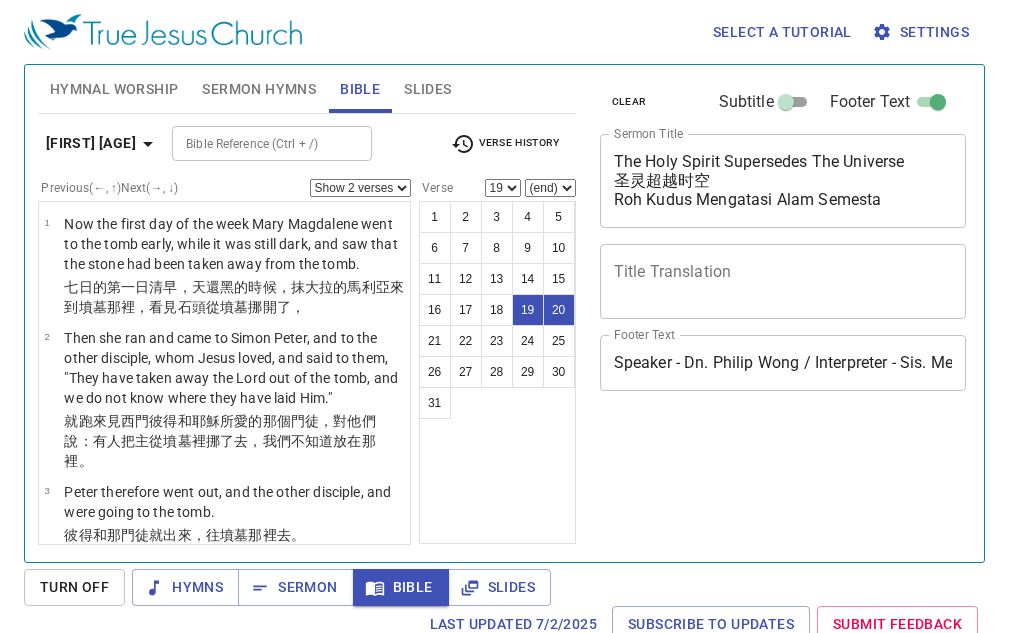 select on "2" 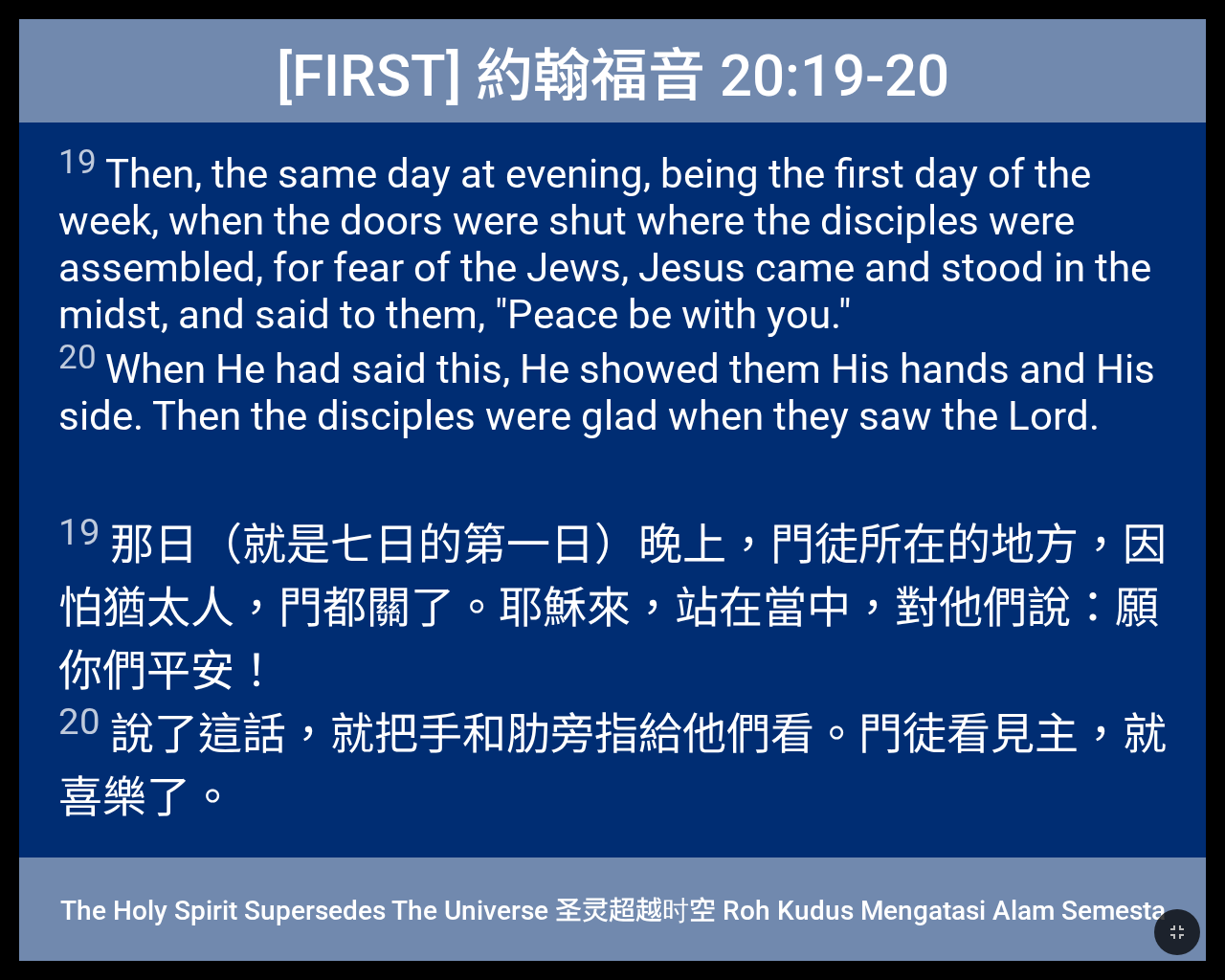 scroll, scrollTop: 0, scrollLeft: 0, axis: both 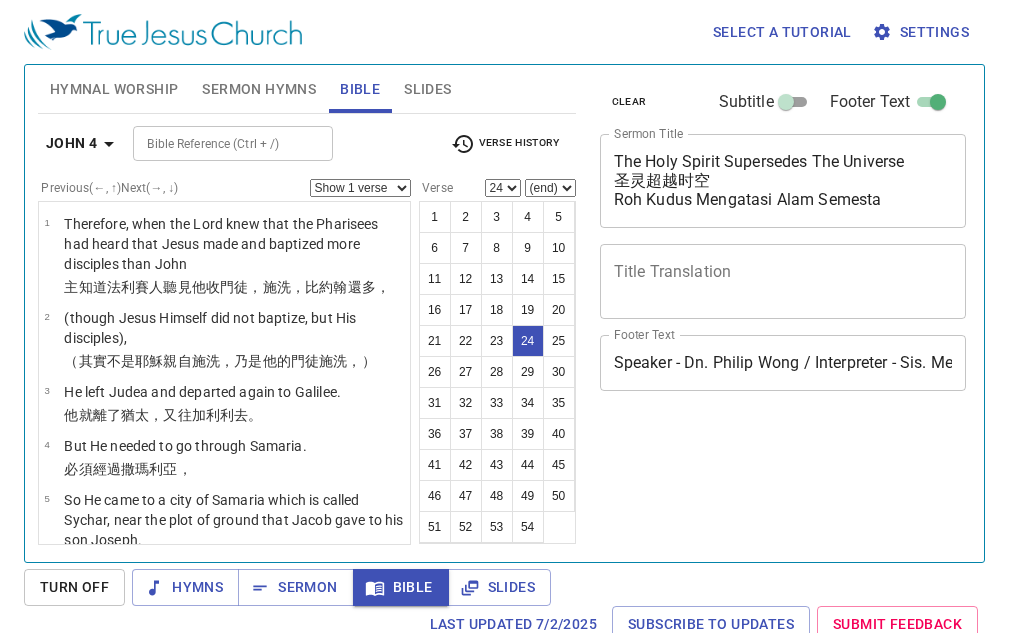 select on "24" 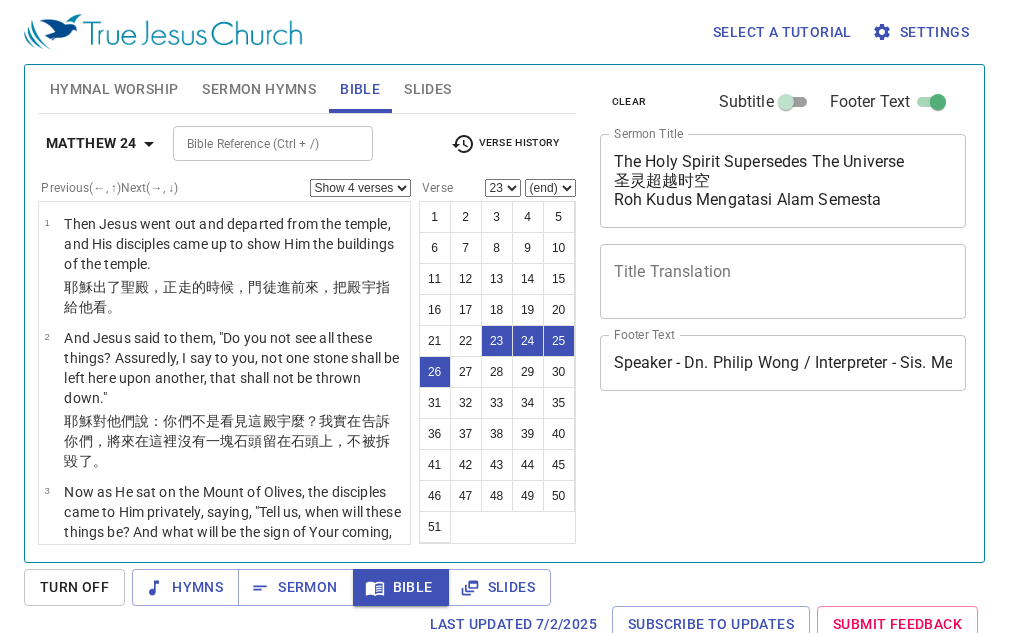 select on "4" 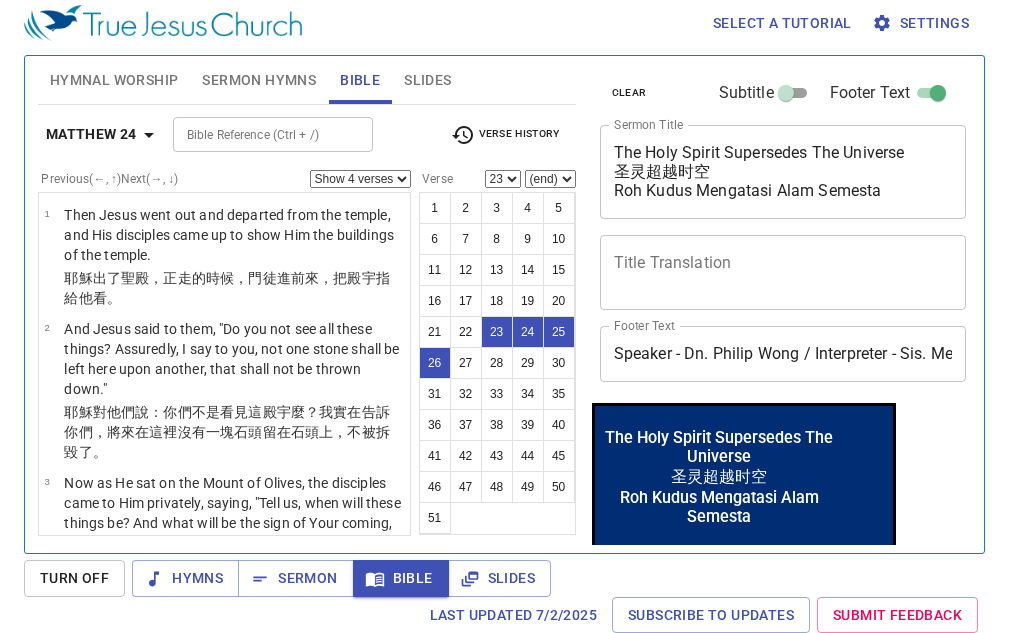 scroll, scrollTop: 9, scrollLeft: 0, axis: vertical 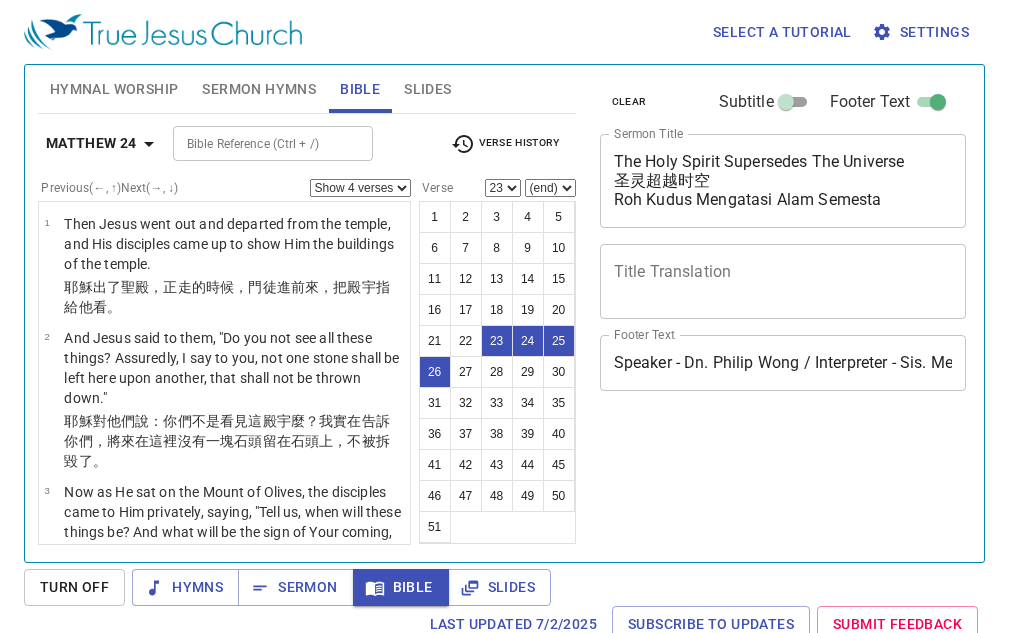 select on "4" 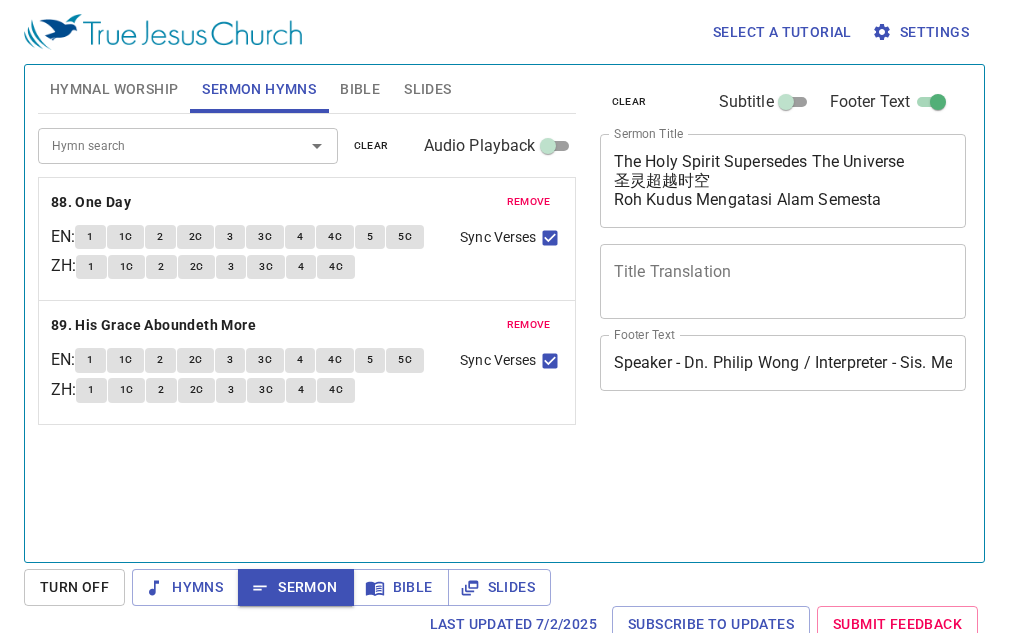 scroll, scrollTop: 9, scrollLeft: 0, axis: vertical 